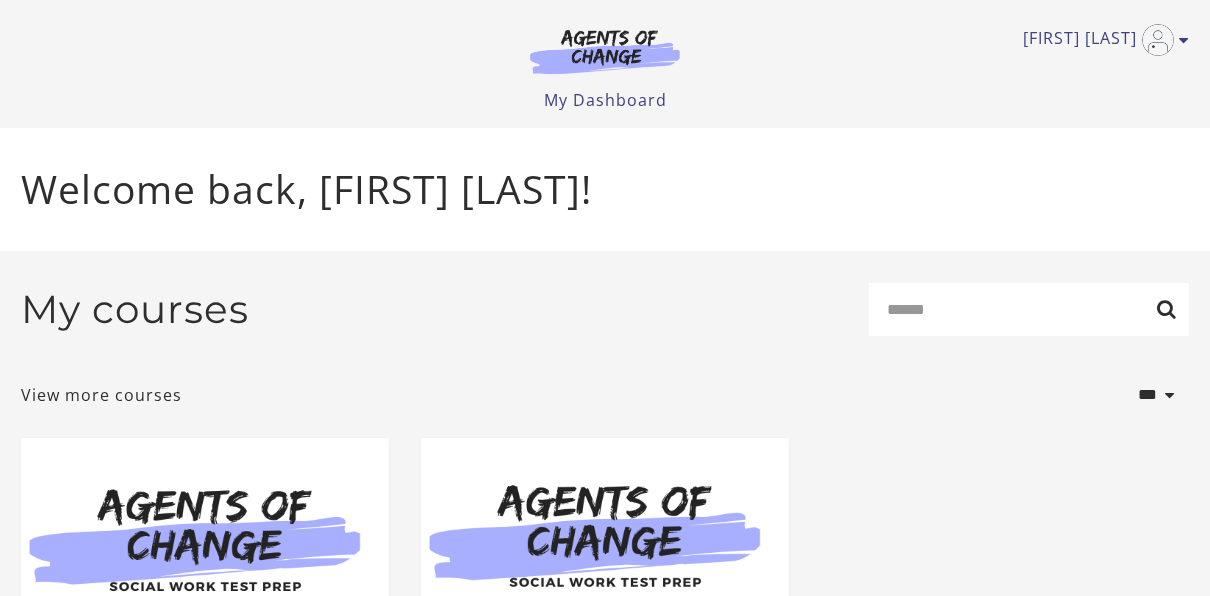 scroll, scrollTop: 0, scrollLeft: 0, axis: both 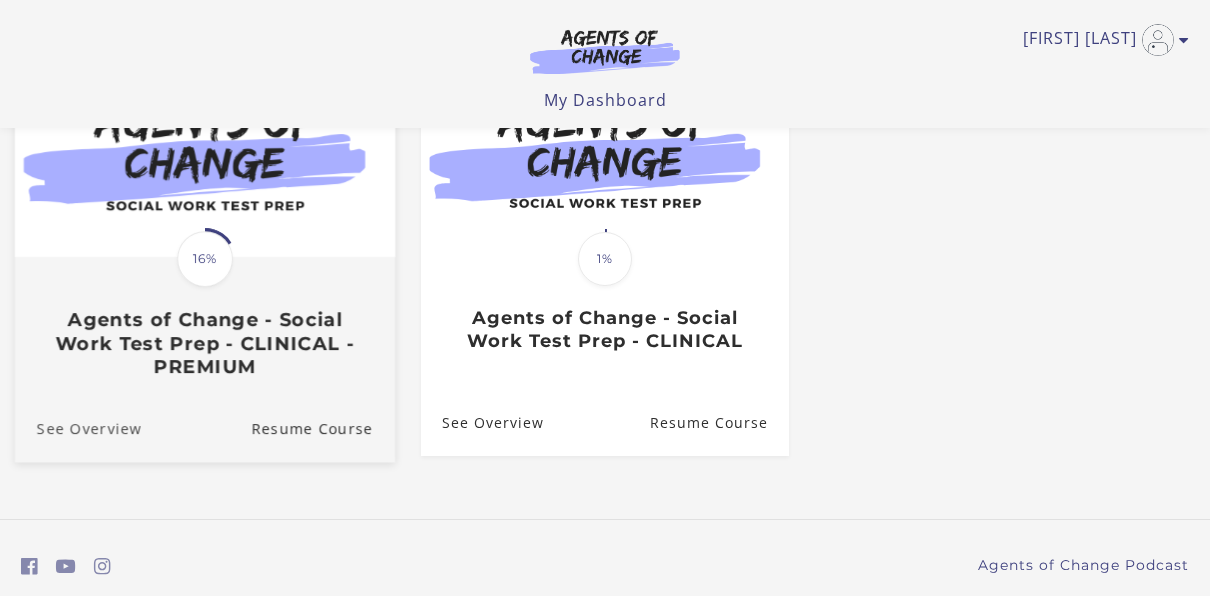click on "See Overview" at bounding box center [78, 427] 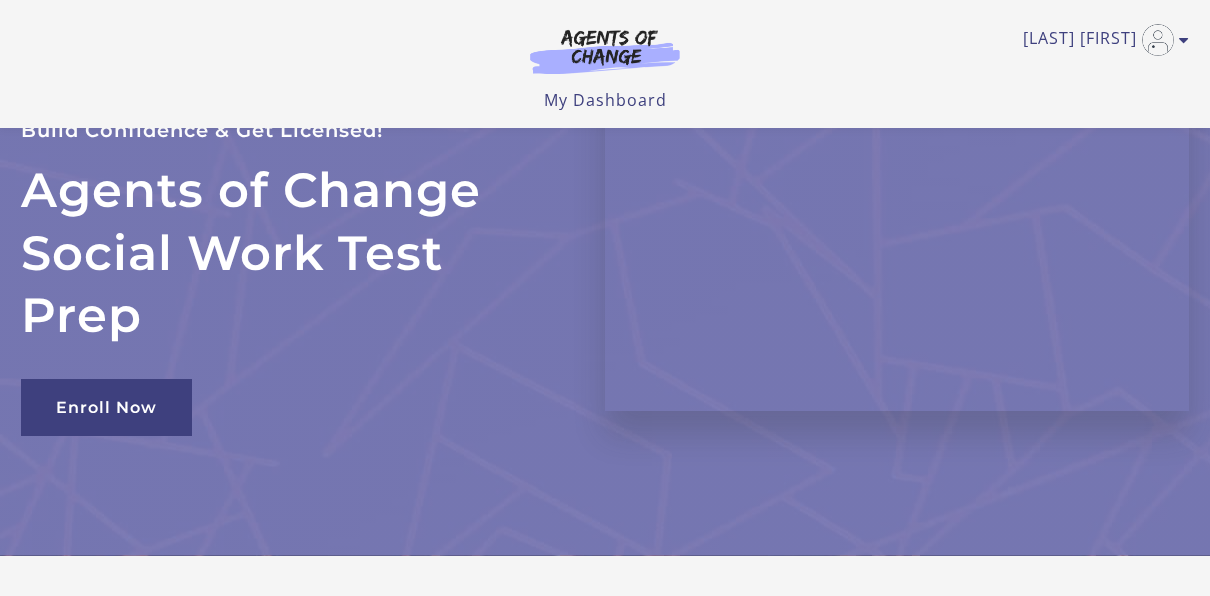 scroll, scrollTop: 306, scrollLeft: 0, axis: vertical 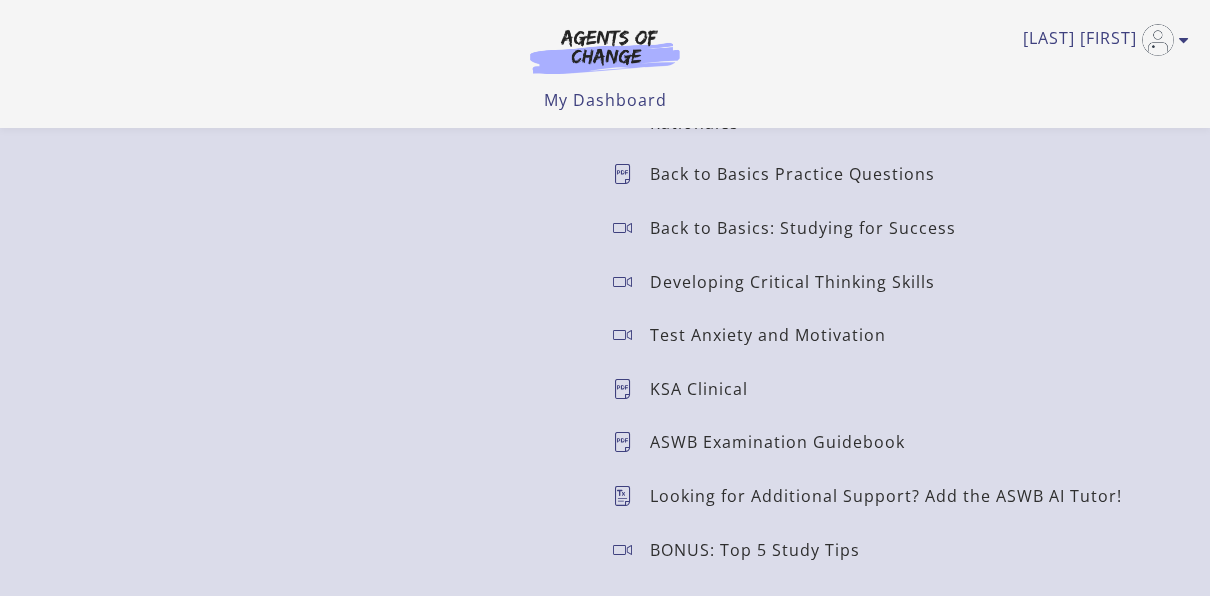 click at bounding box center [631, 389] 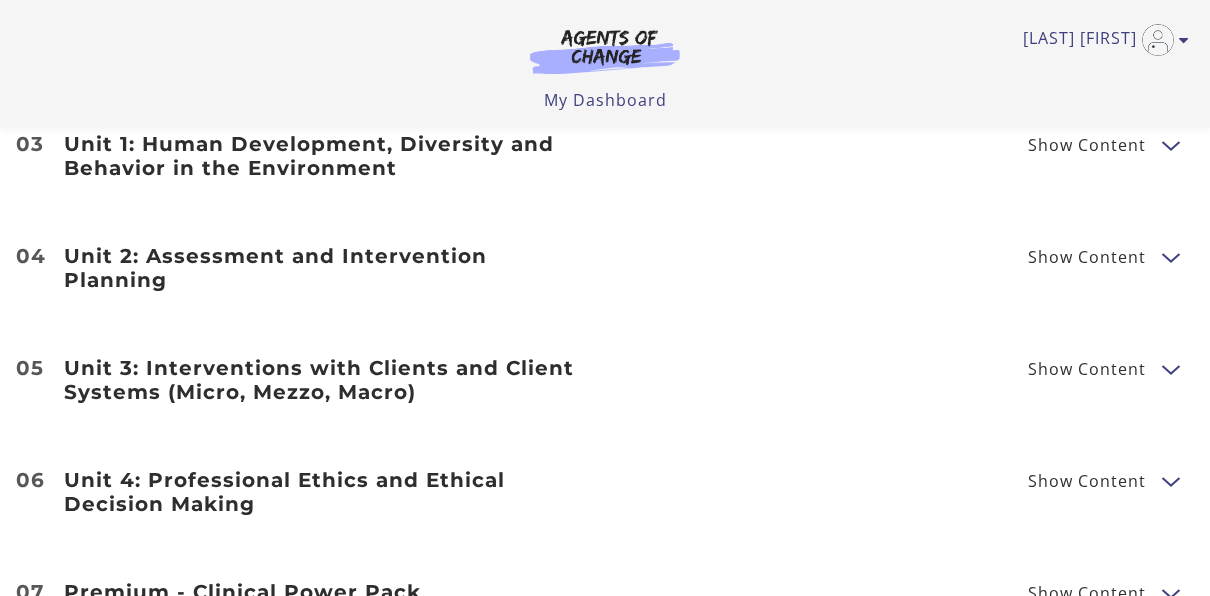 scroll, scrollTop: 2513, scrollLeft: 0, axis: vertical 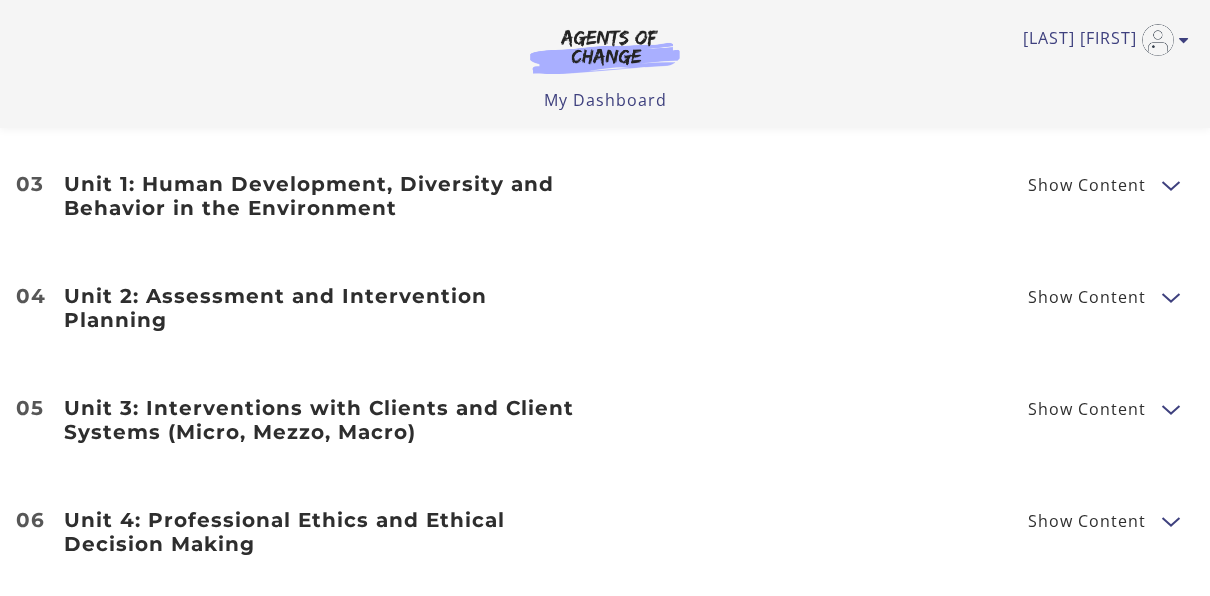 click on "Unit 2: Assessment and Intervention Planning" at bounding box center [322, 308] 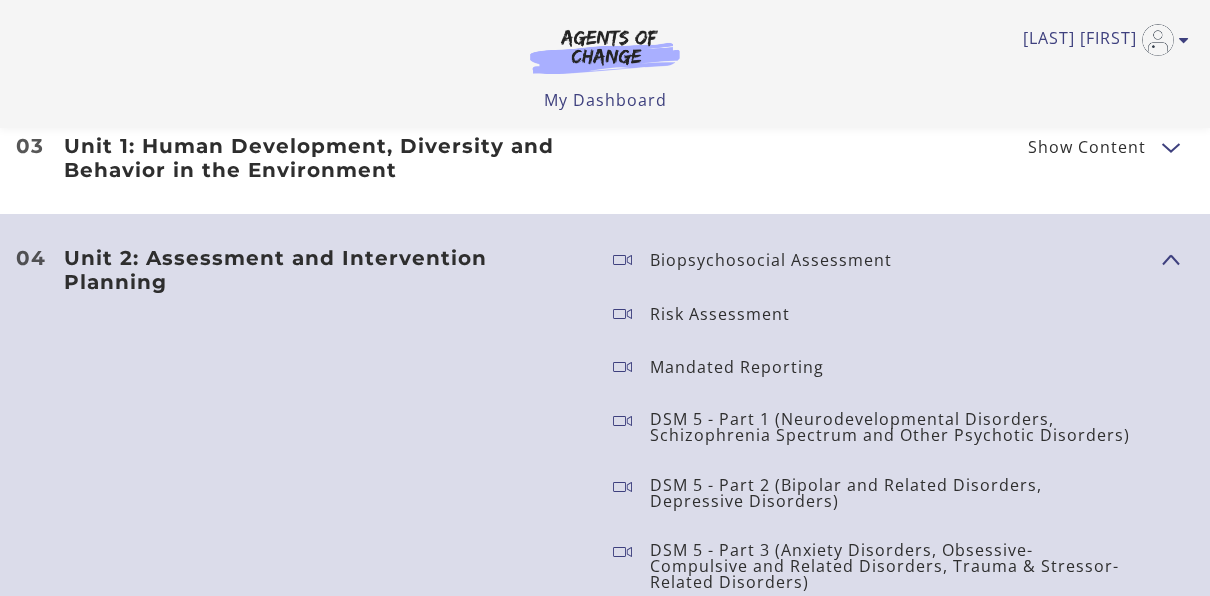 scroll, scrollTop: 2553, scrollLeft: 0, axis: vertical 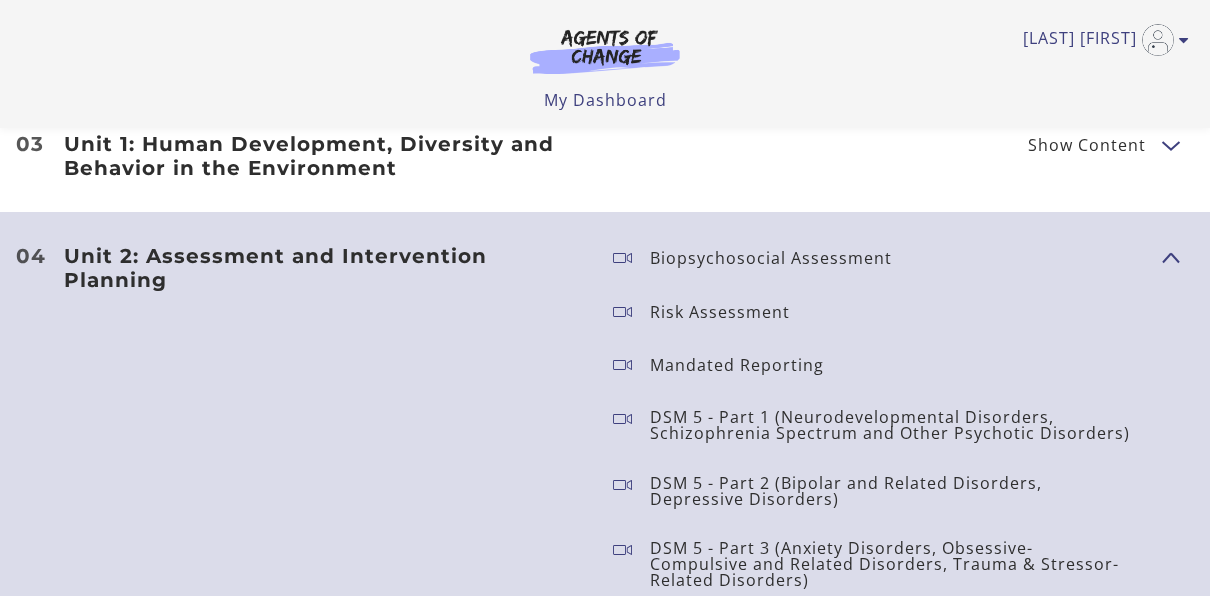 click at bounding box center [631, 312] 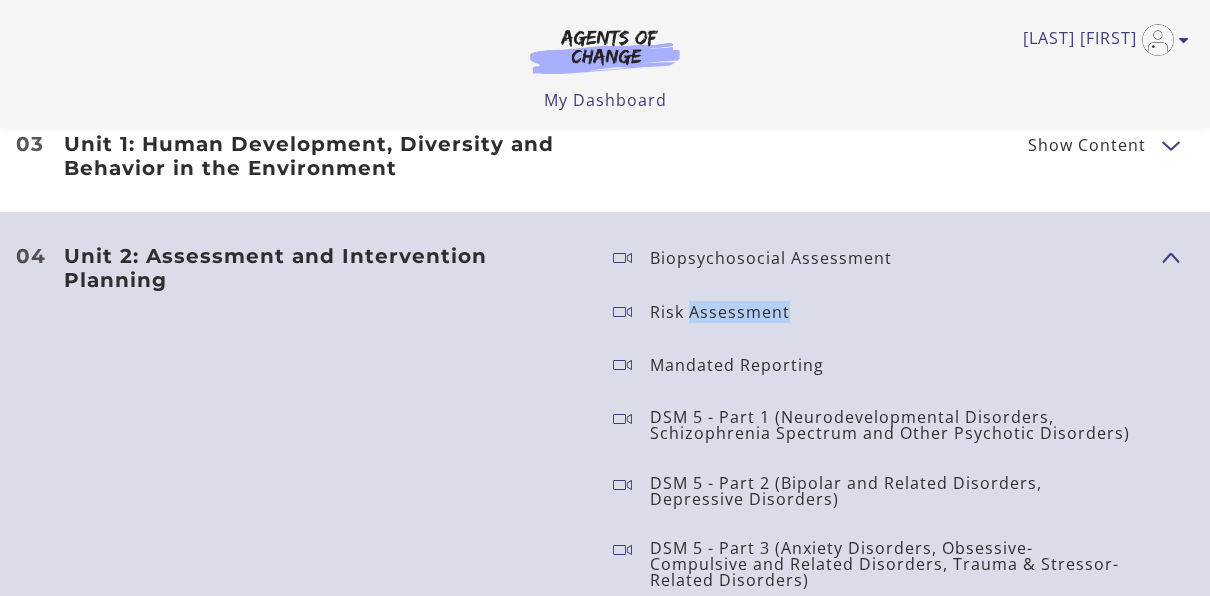 click on "Risk Assessment" at bounding box center (728, 312) 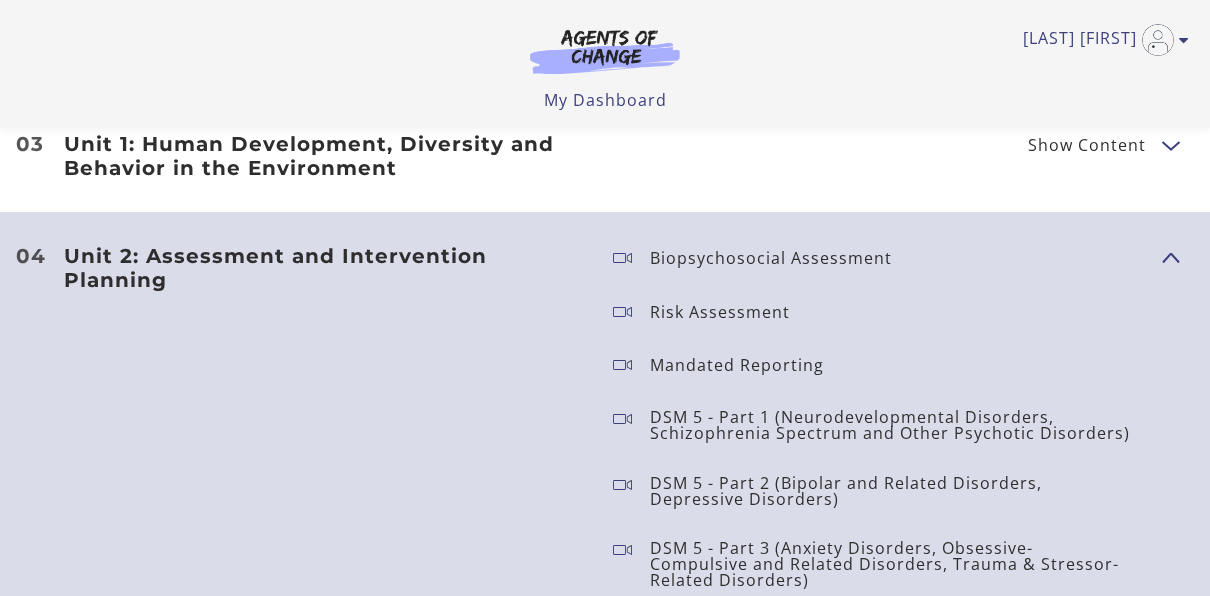 click on "Unit 2: Assessment and Intervention Planning" at bounding box center [322, 268] 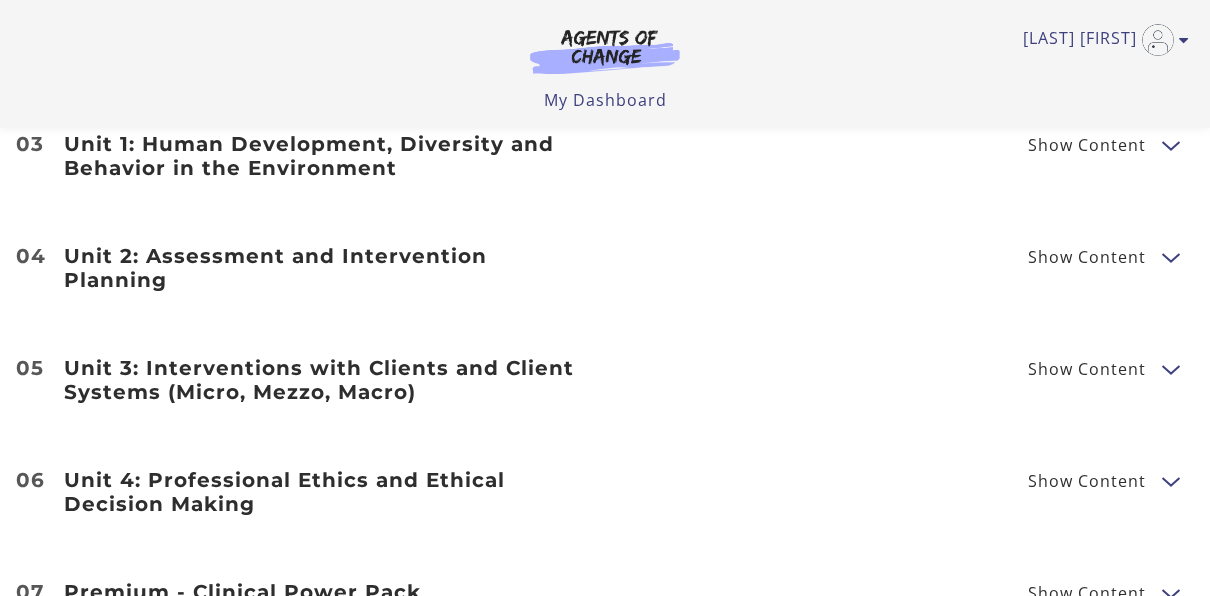 click on "Show Content" at bounding box center [1087, 145] 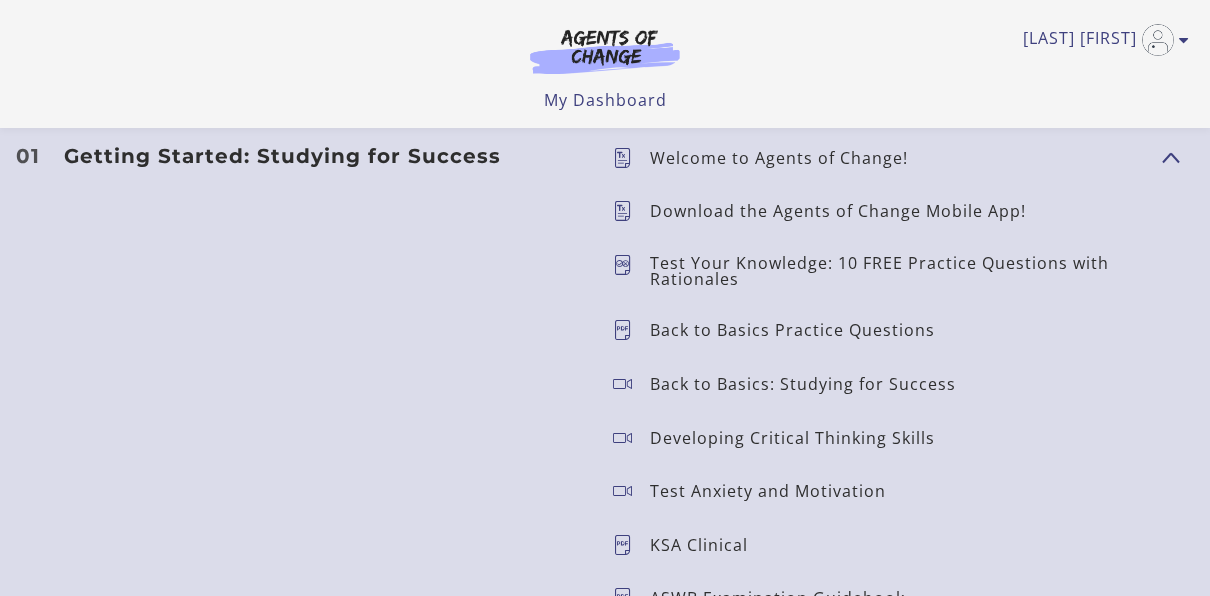 scroll, scrollTop: 1752, scrollLeft: 0, axis: vertical 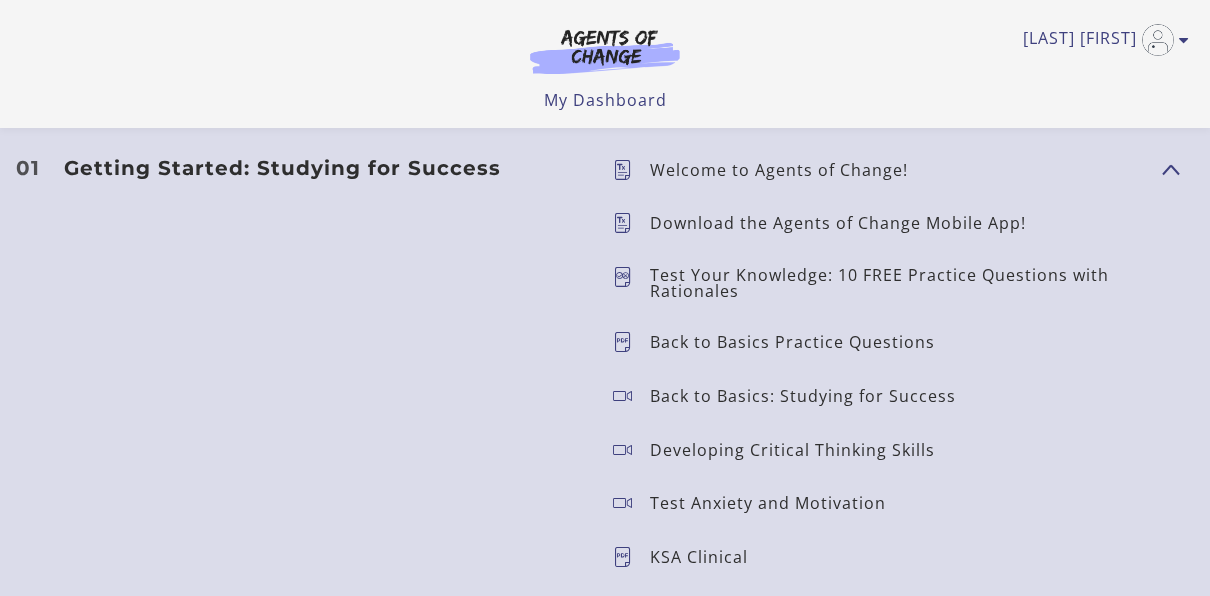 click on "Getting Started: Studying for Success" at bounding box center [322, 168] 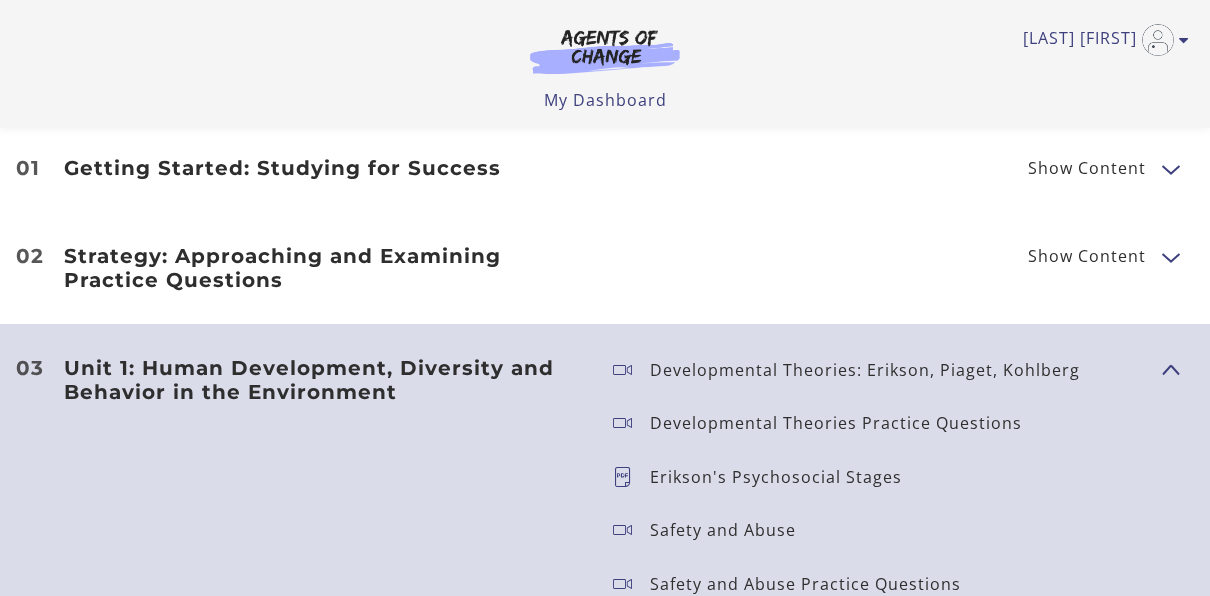 click on "Show Content" at bounding box center (1087, 256) 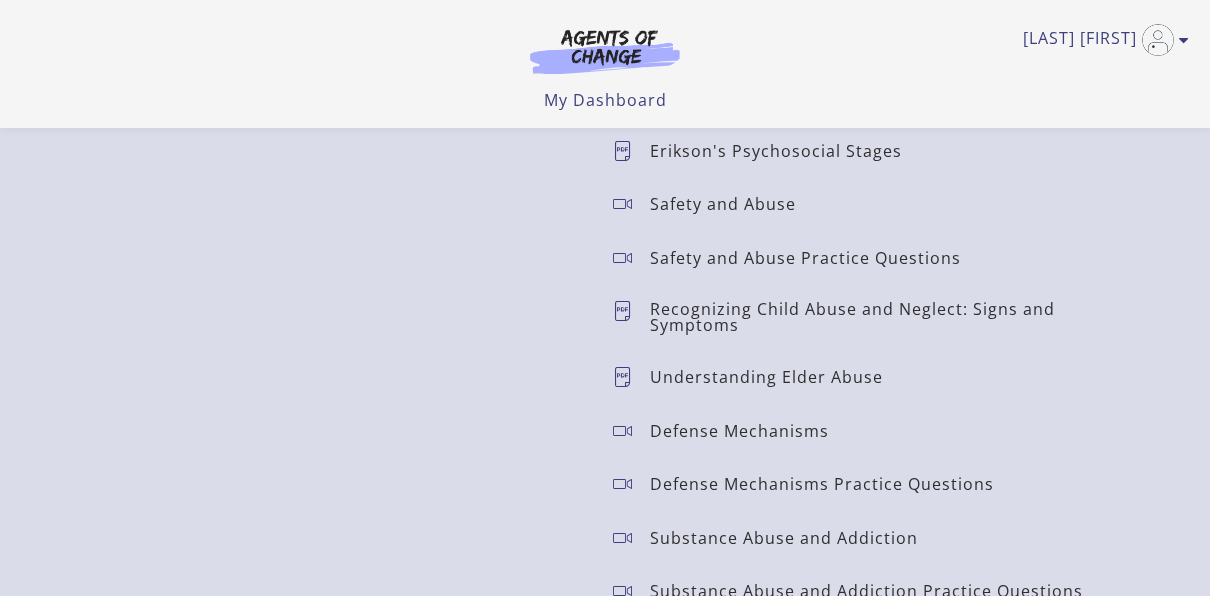 scroll, scrollTop: 2192, scrollLeft: 0, axis: vertical 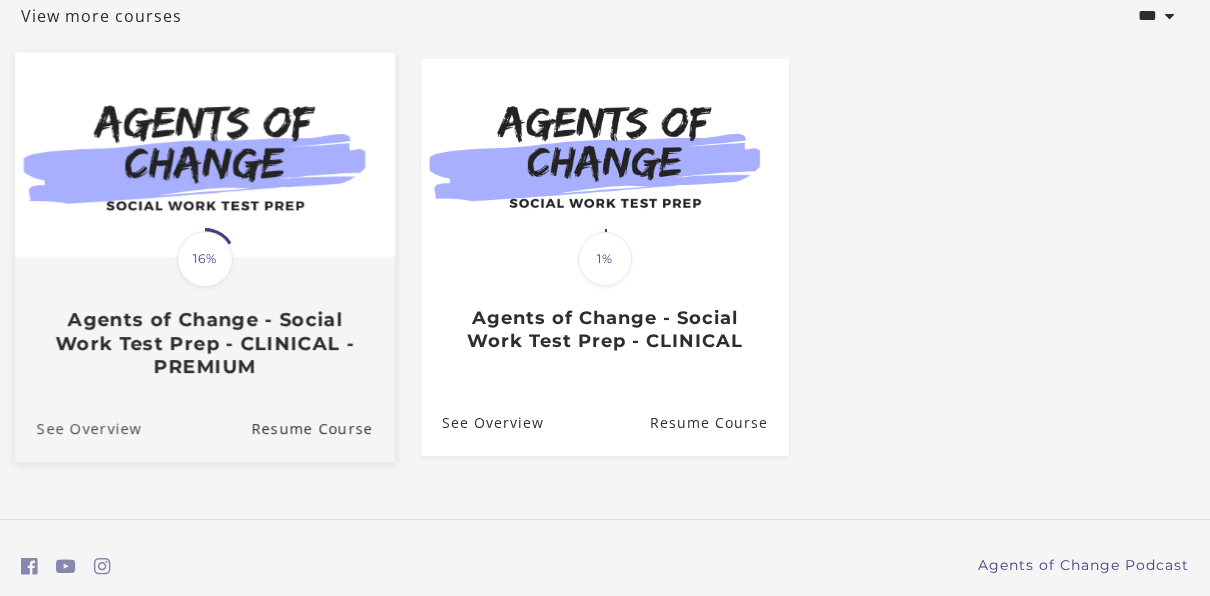 click on "See Overview" at bounding box center [78, 427] 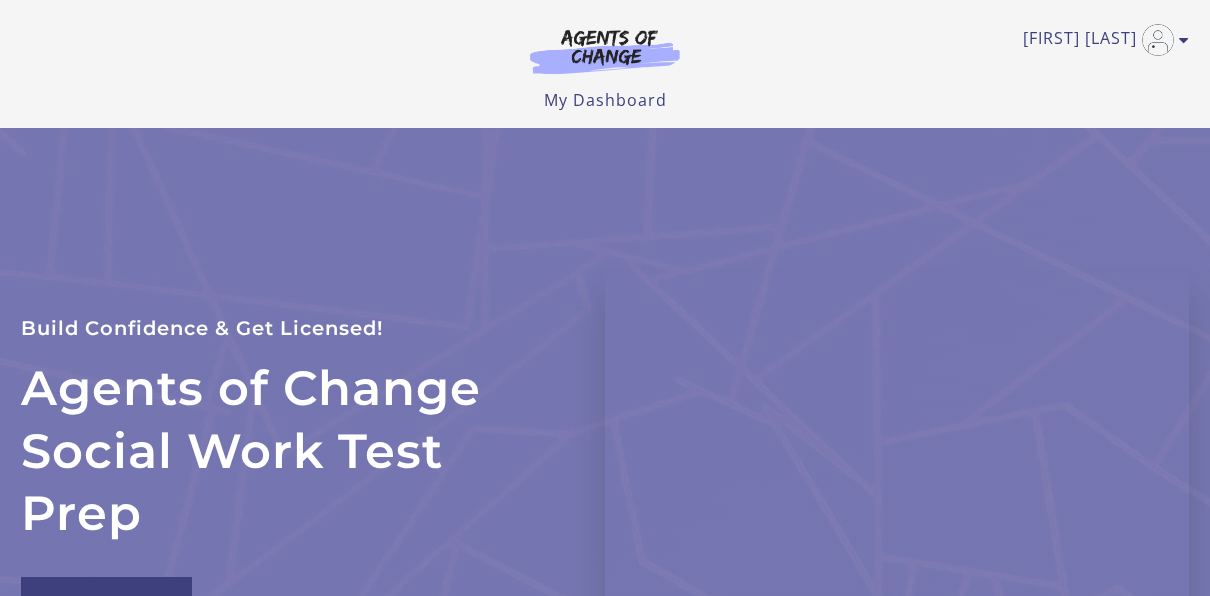 scroll, scrollTop: 0, scrollLeft: 0, axis: both 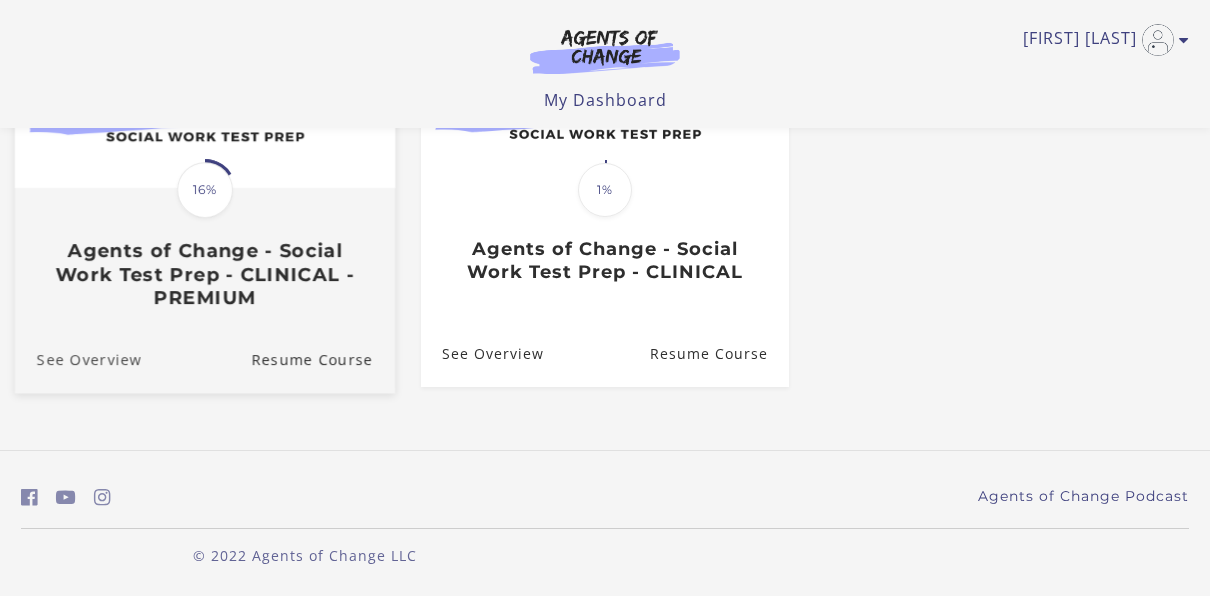 click on "See Overview" at bounding box center [78, 358] 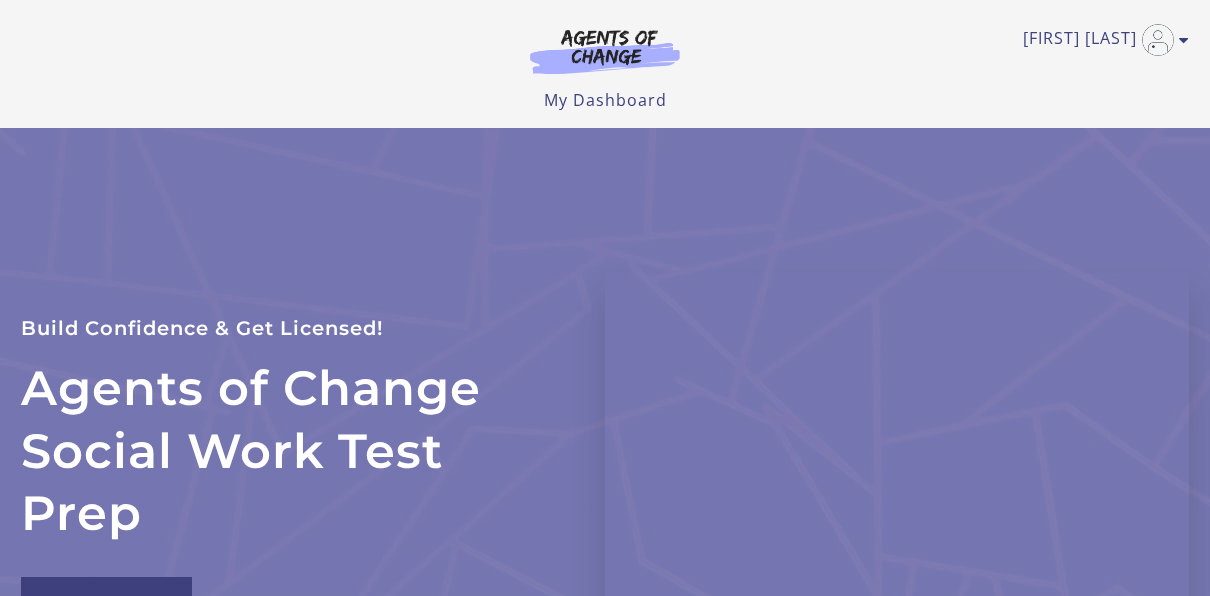 scroll, scrollTop: 0, scrollLeft: 0, axis: both 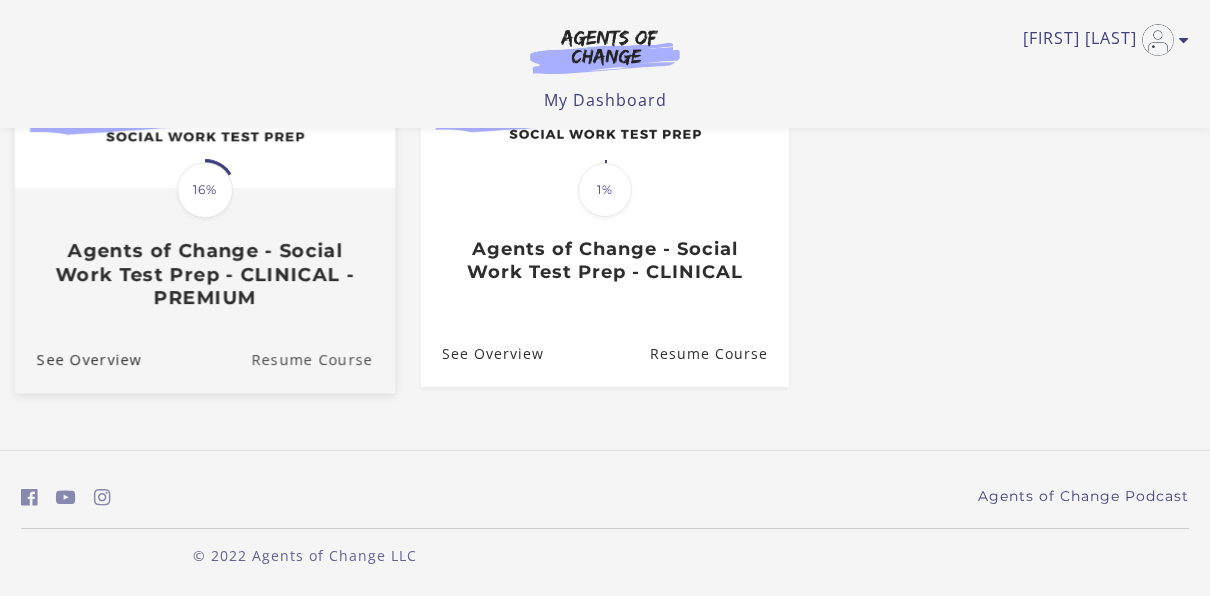 click on "Resume Course" at bounding box center (323, 358) 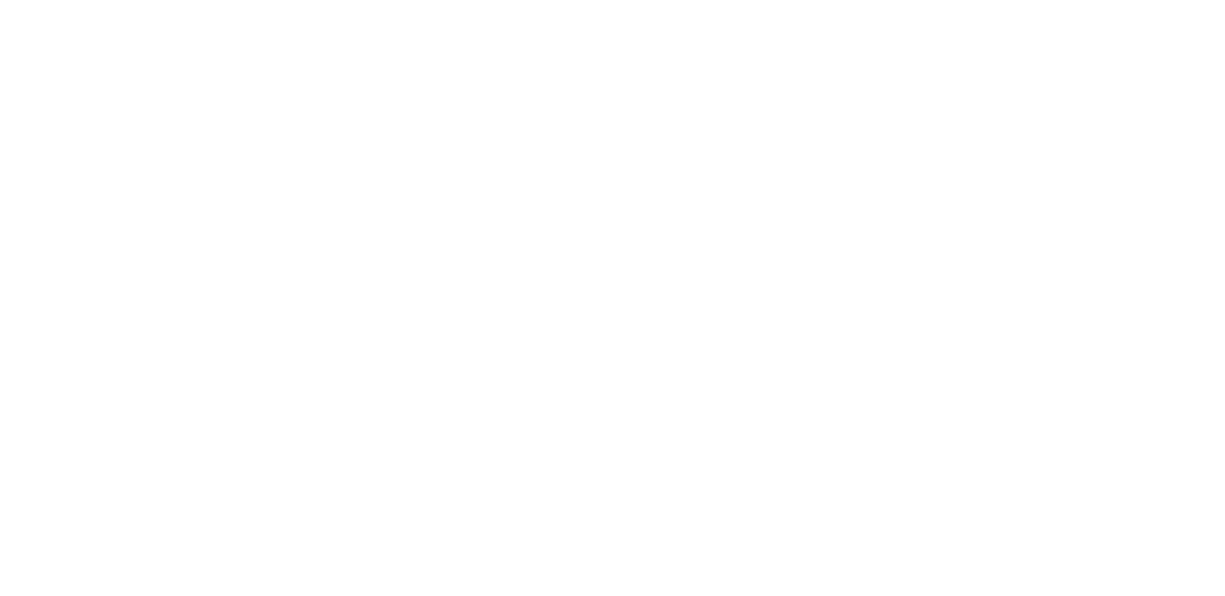 scroll, scrollTop: 0, scrollLeft: 0, axis: both 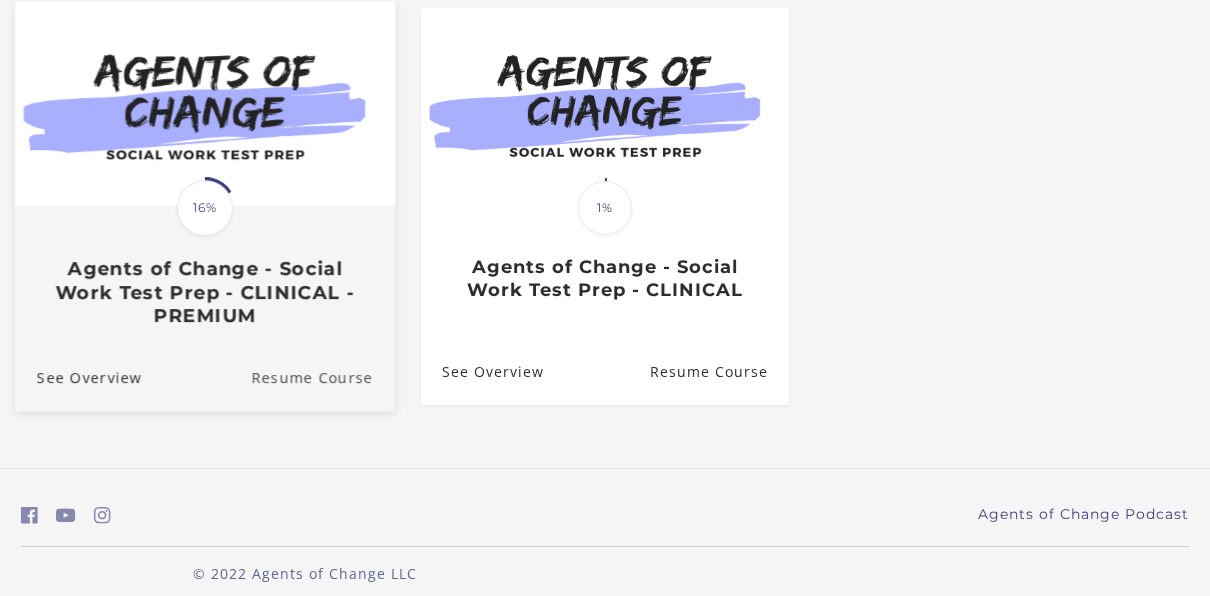 click on "Resume Course" at bounding box center [323, 376] 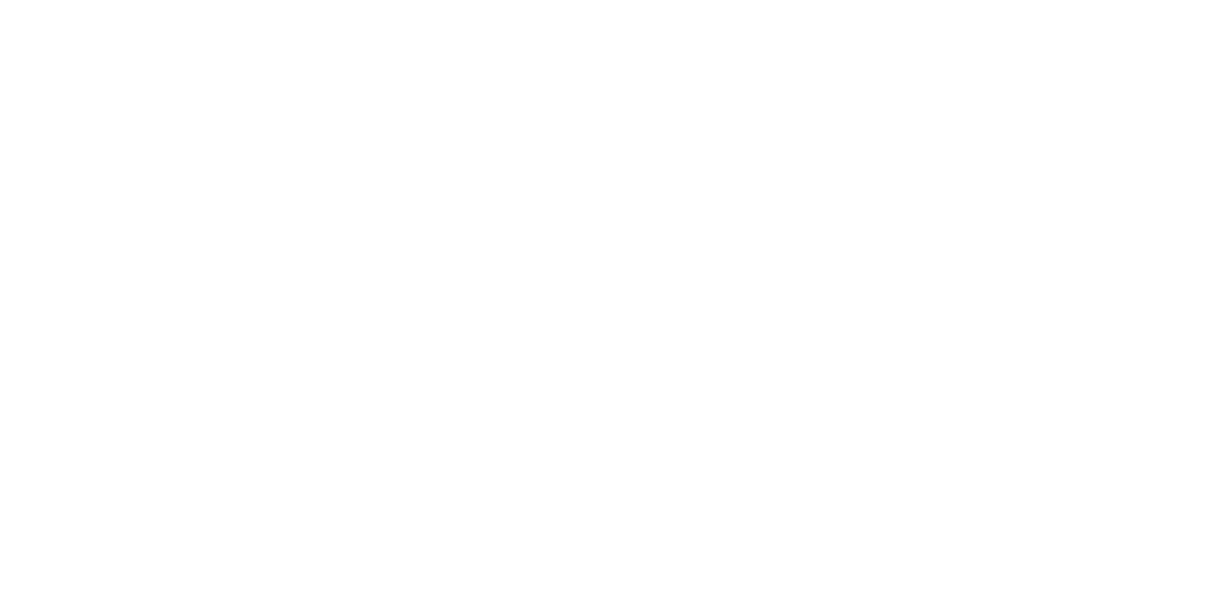 scroll, scrollTop: 0, scrollLeft: 0, axis: both 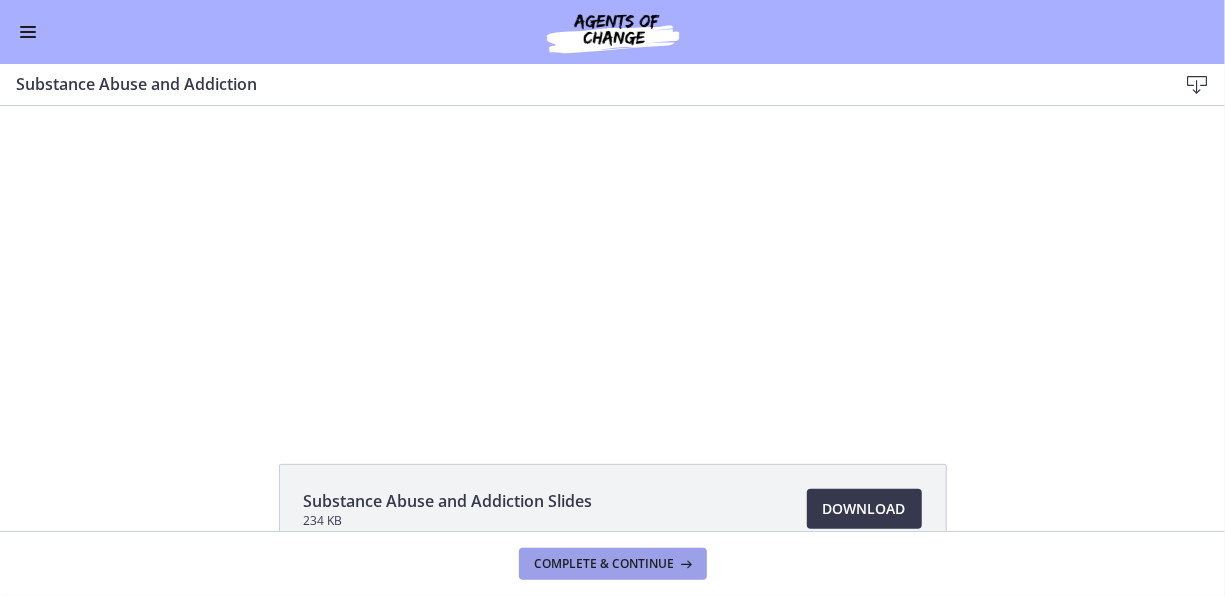 click on "Complete & continue" at bounding box center [605, 564] 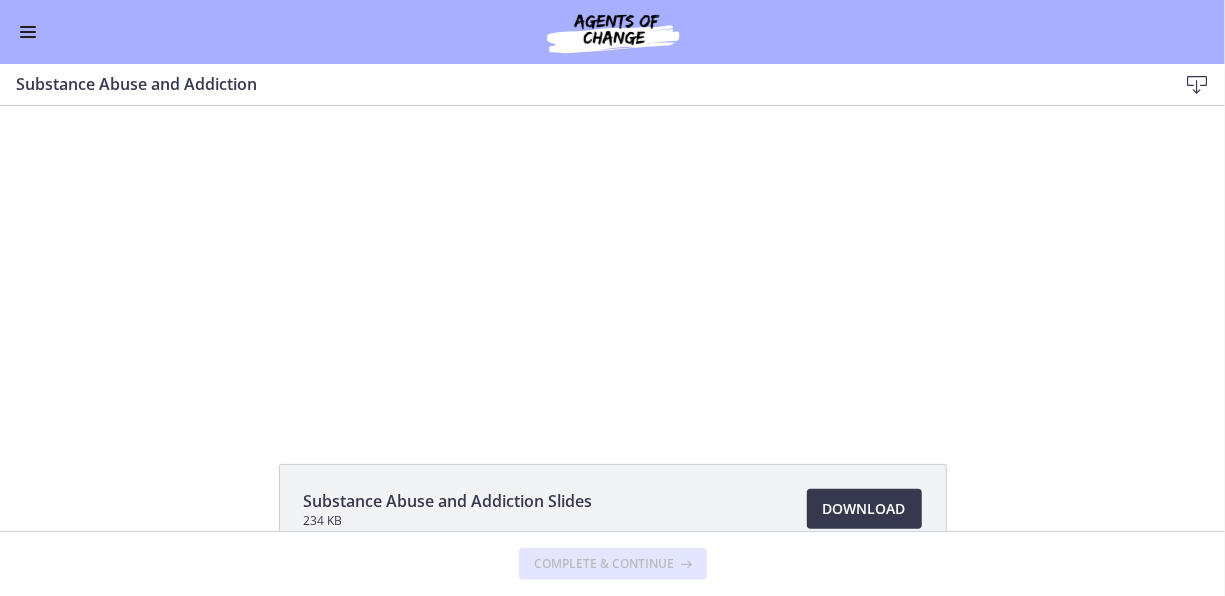scroll, scrollTop: 0, scrollLeft: 0, axis: both 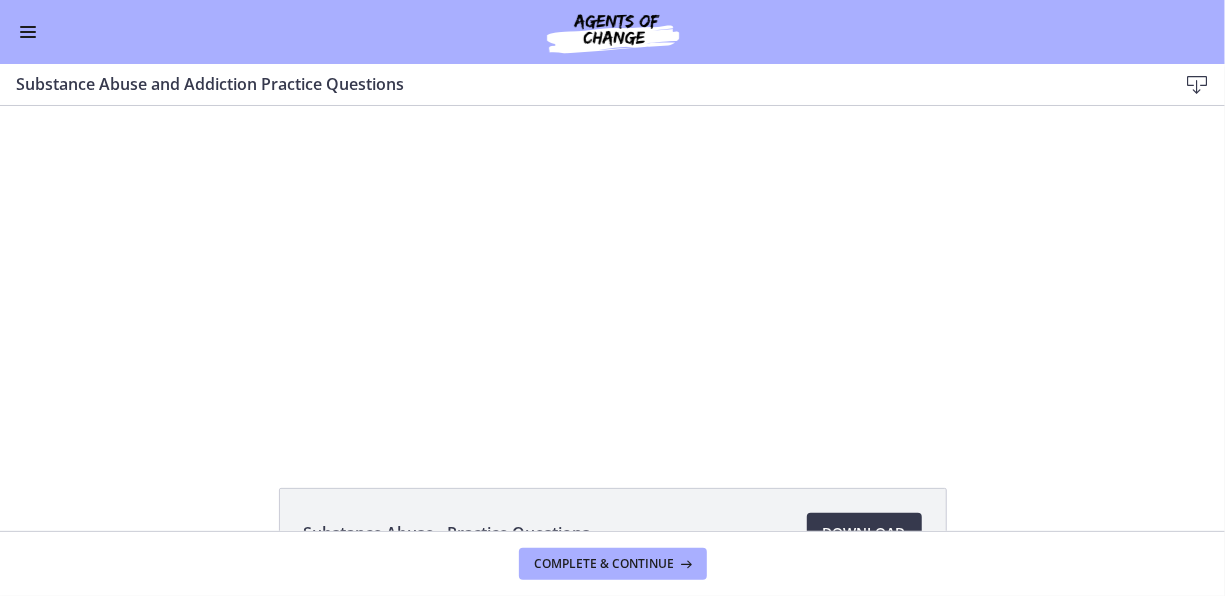 click at bounding box center [28, 37] 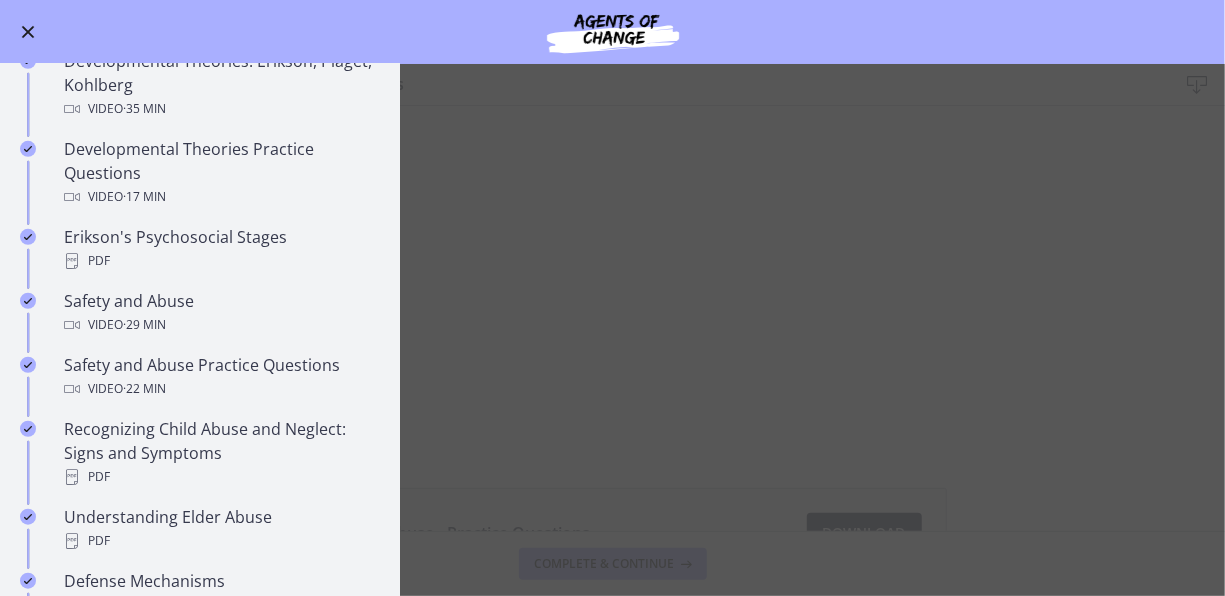 scroll, scrollTop: 577, scrollLeft: 0, axis: vertical 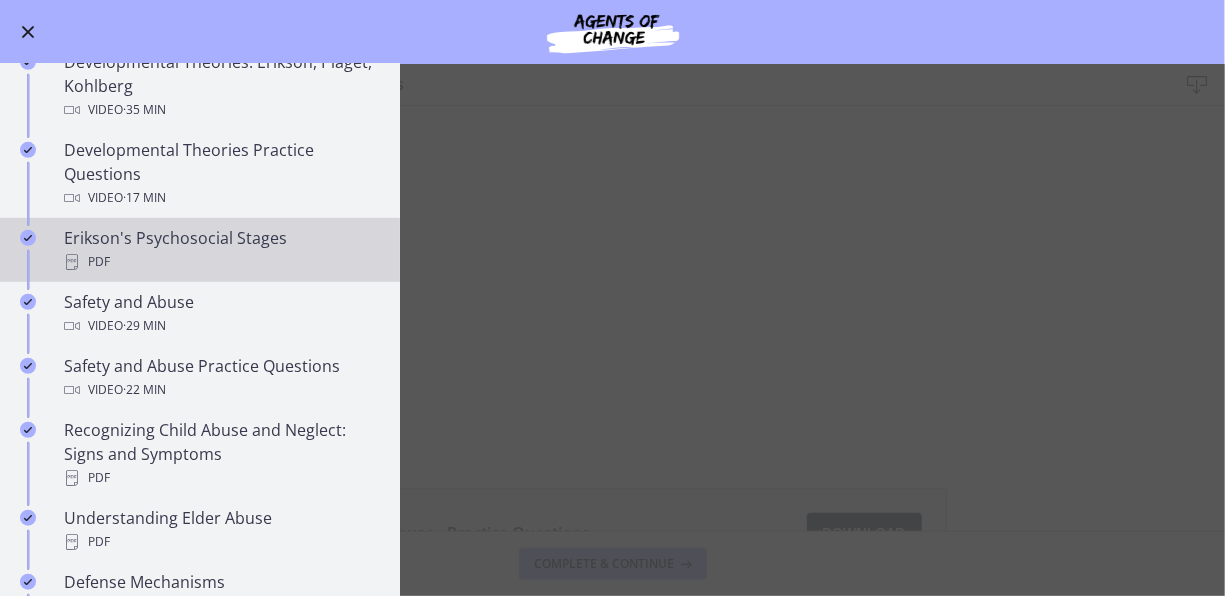 click on "PDF" at bounding box center (220, 262) 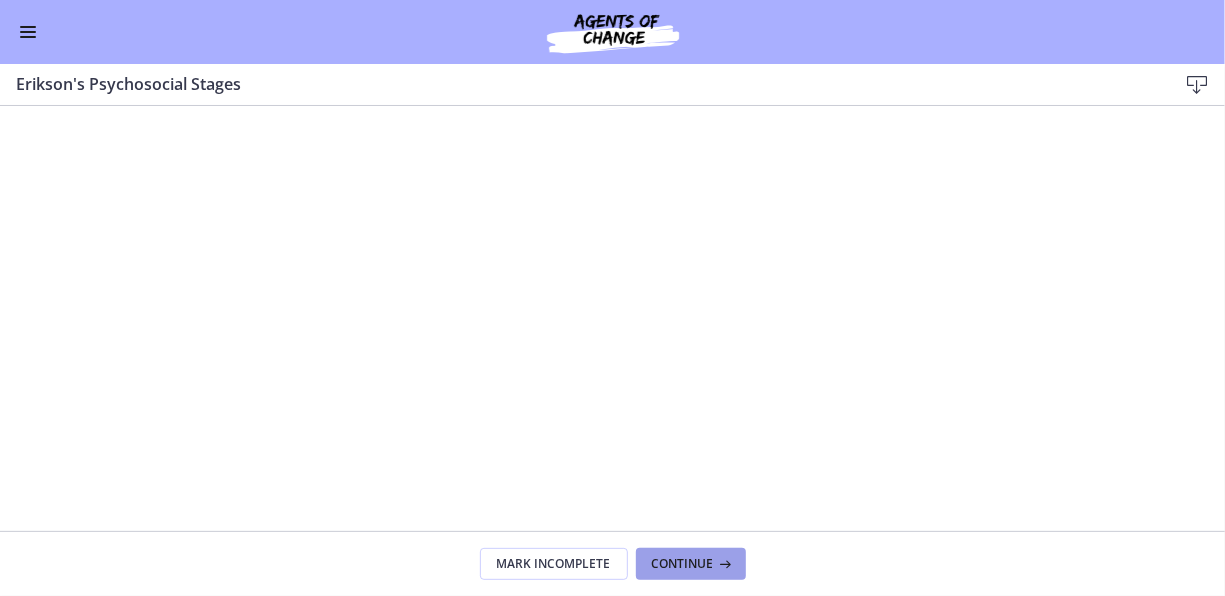 click on "Continue" at bounding box center [683, 564] 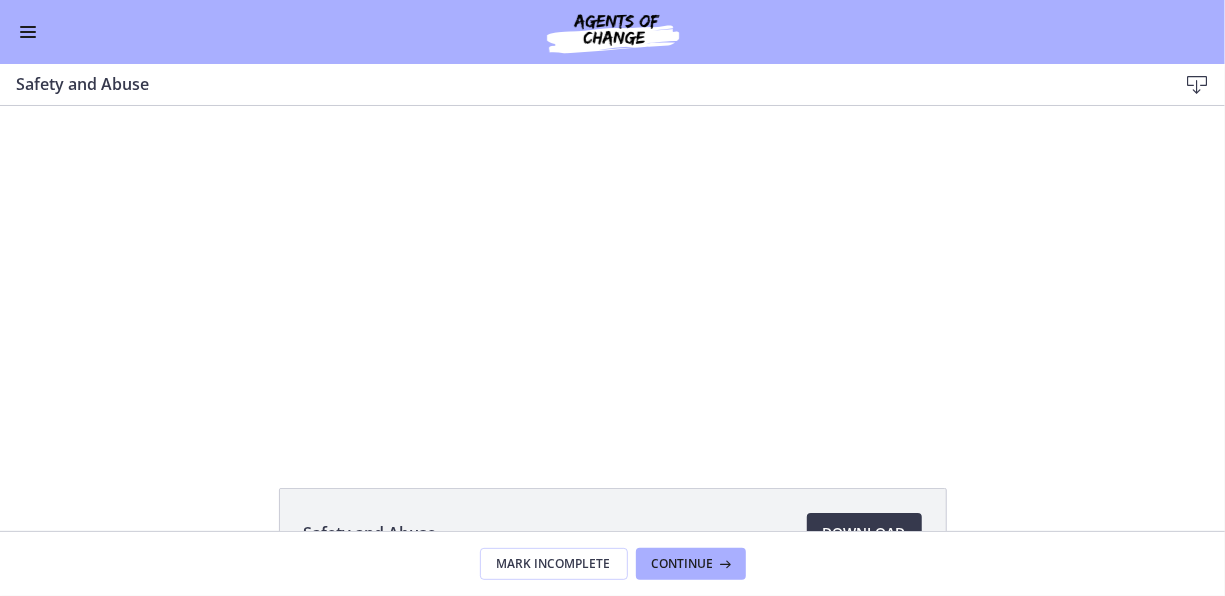 scroll, scrollTop: 0, scrollLeft: 0, axis: both 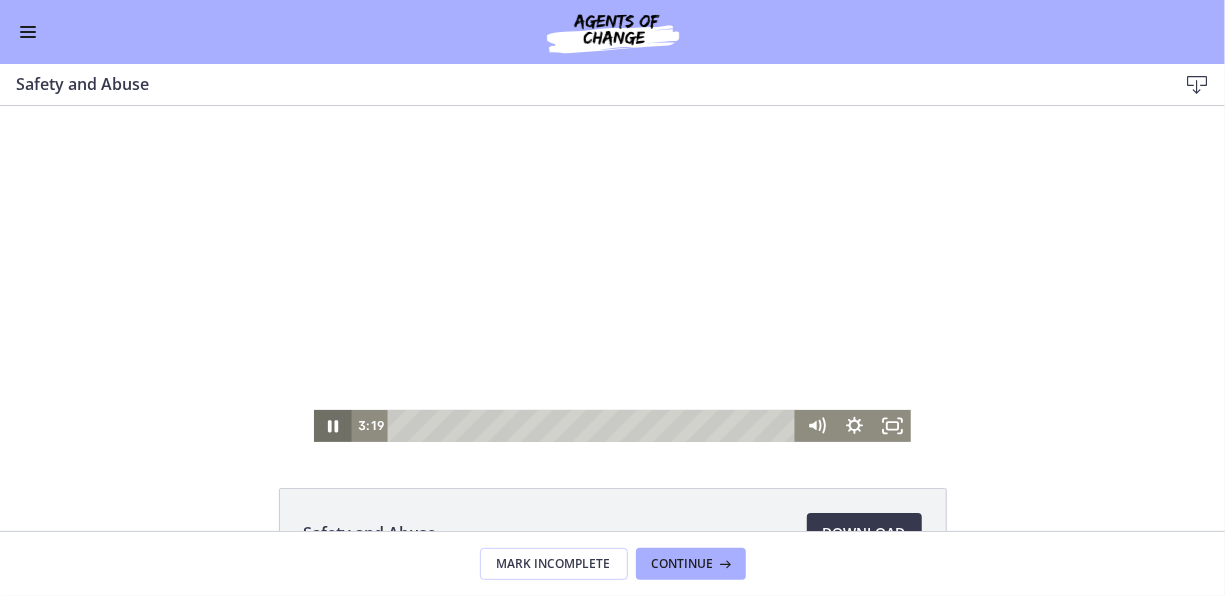click 